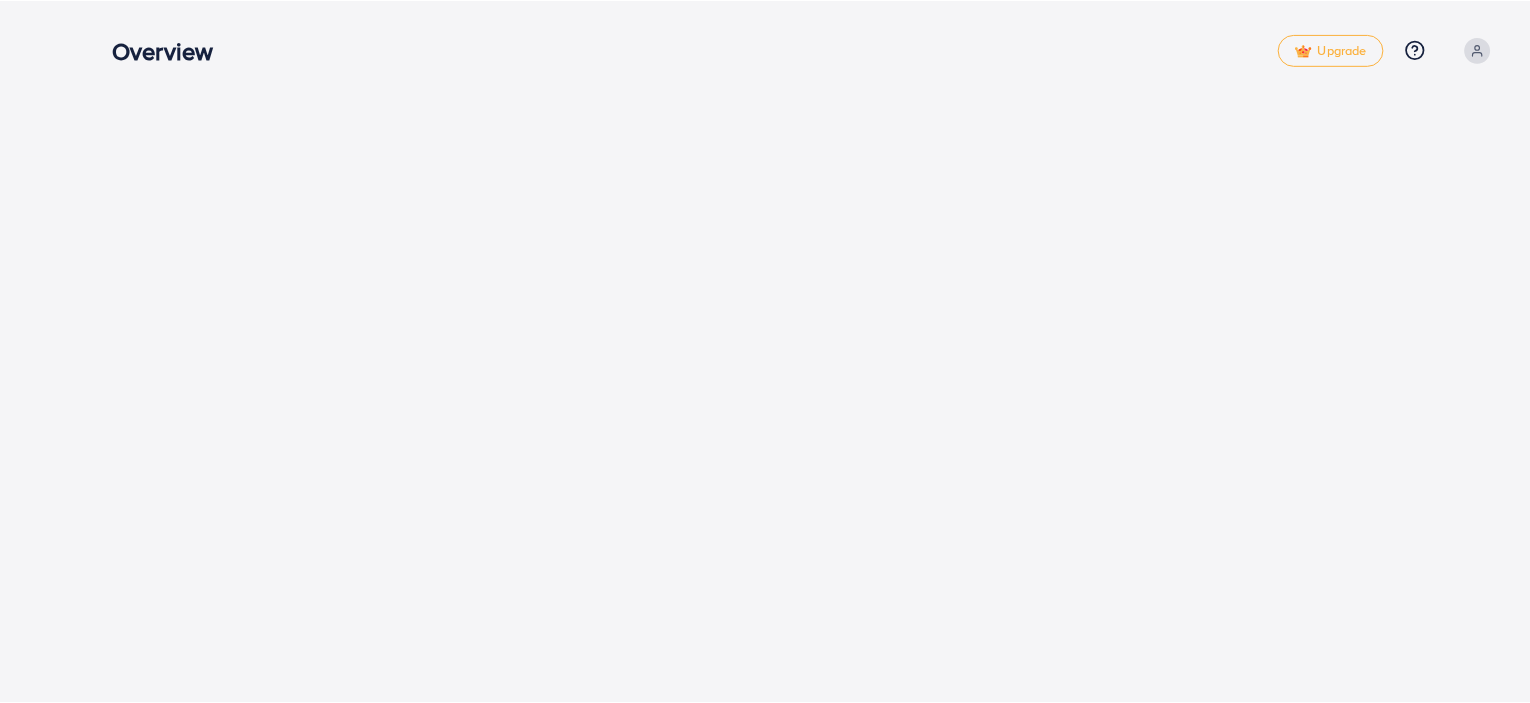 scroll, scrollTop: 0, scrollLeft: 0, axis: both 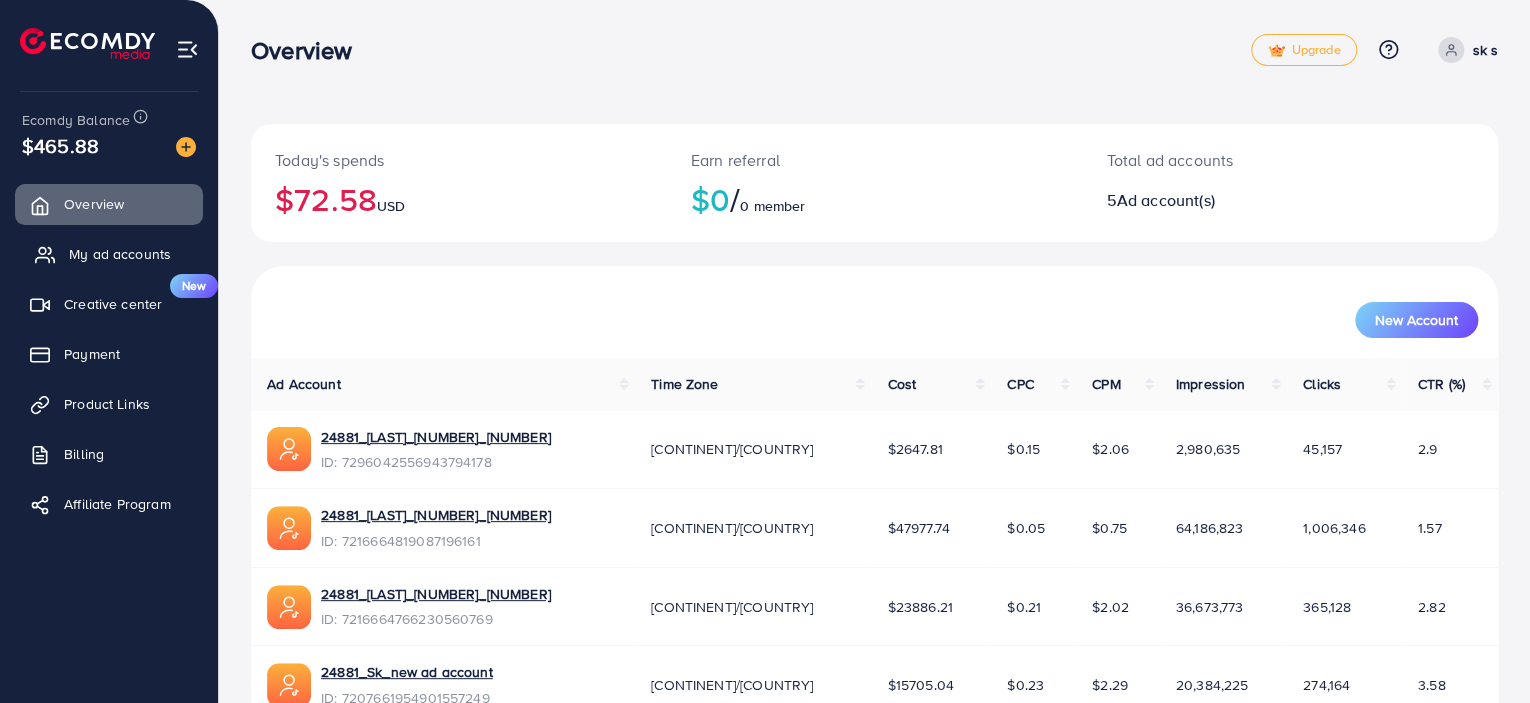 click on "My ad accounts" at bounding box center (120, 254) 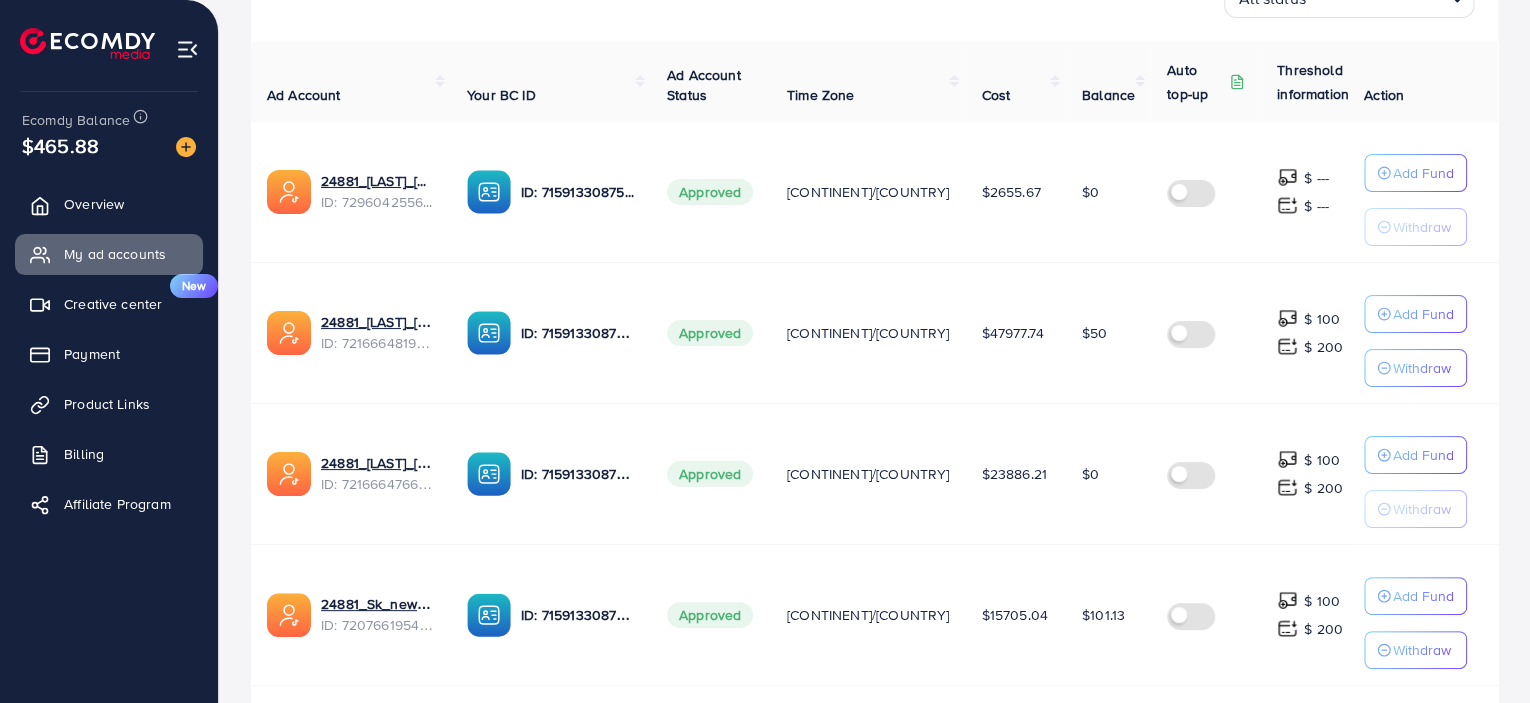 scroll, scrollTop: 0, scrollLeft: 0, axis: both 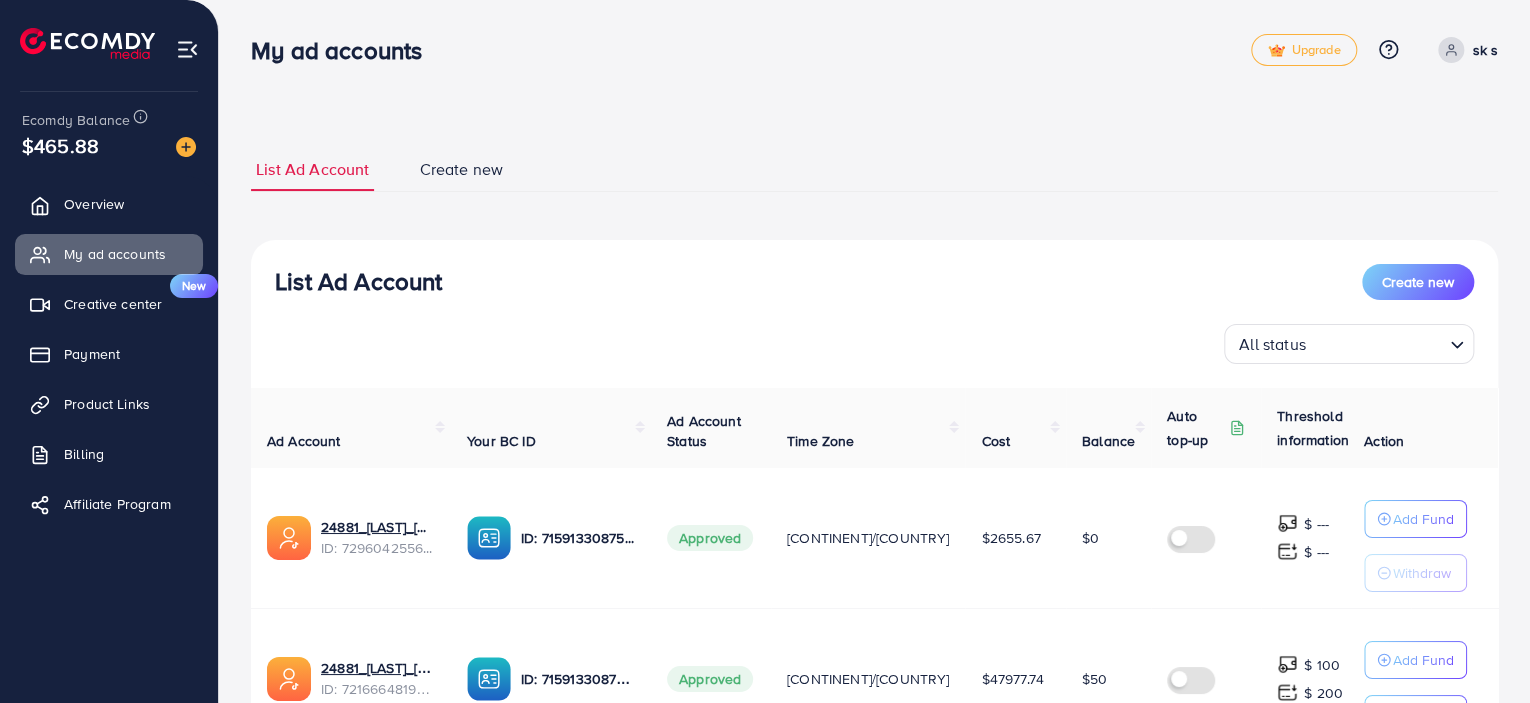 drag, startPoint x: 1311, startPoint y: 177, endPoint x: 543, endPoint y: 194, distance: 768.1881 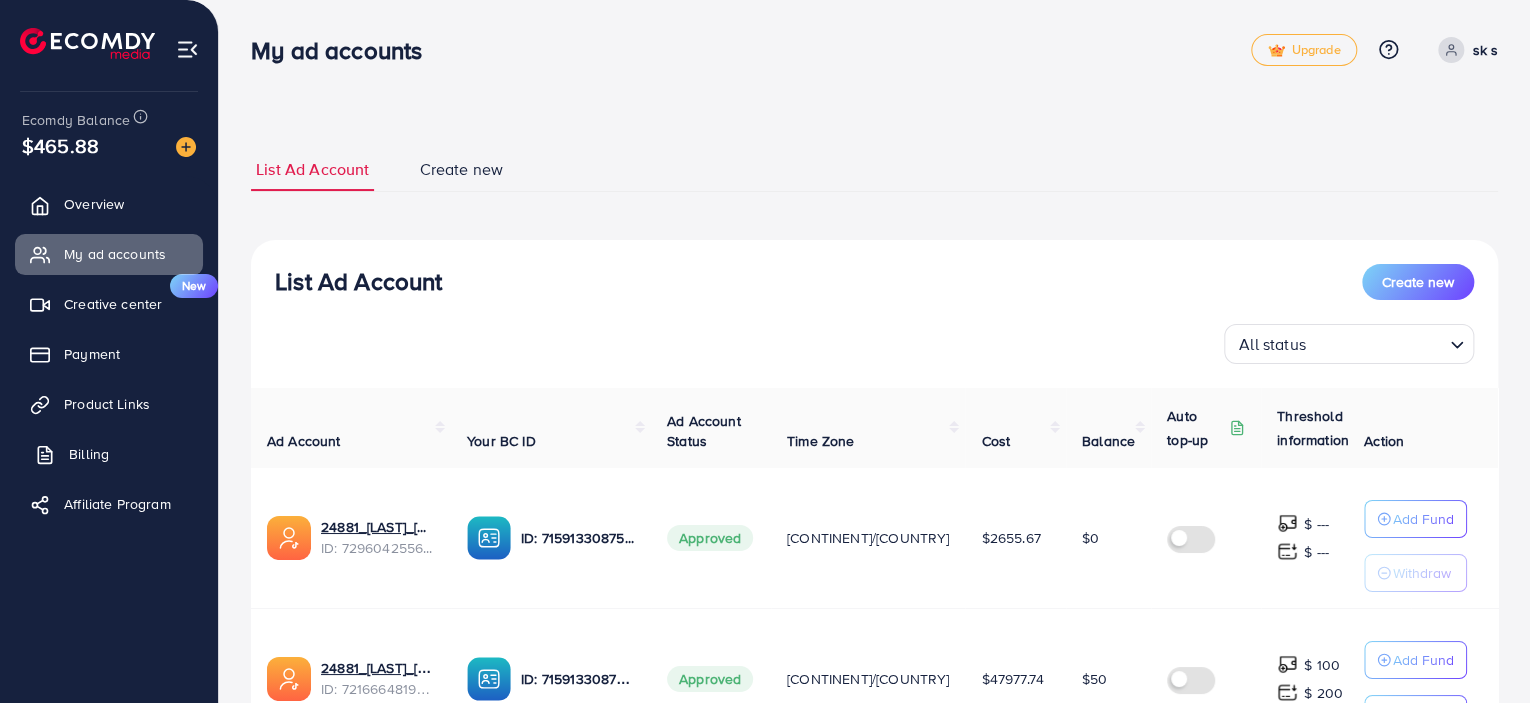 click on "Billing" at bounding box center [89, 454] 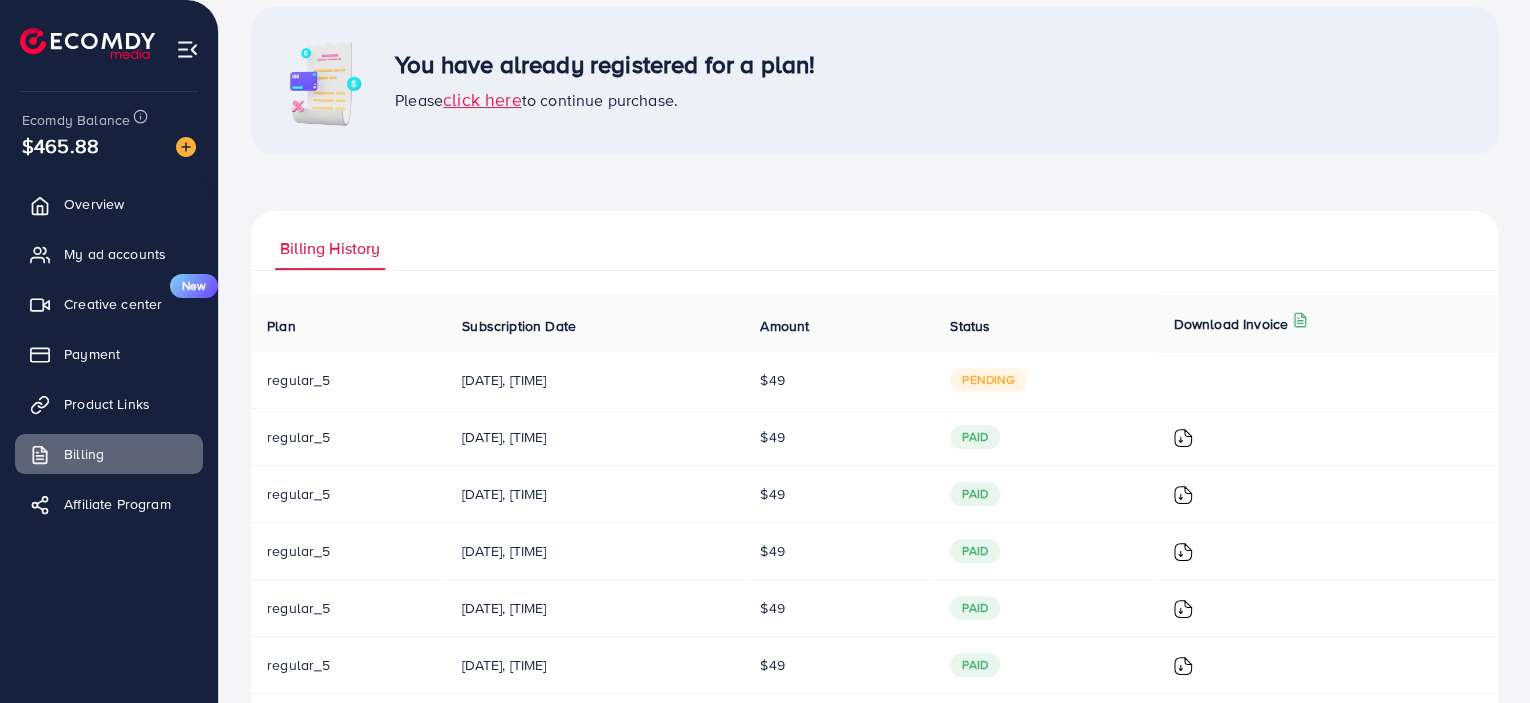 scroll, scrollTop: 152, scrollLeft: 0, axis: vertical 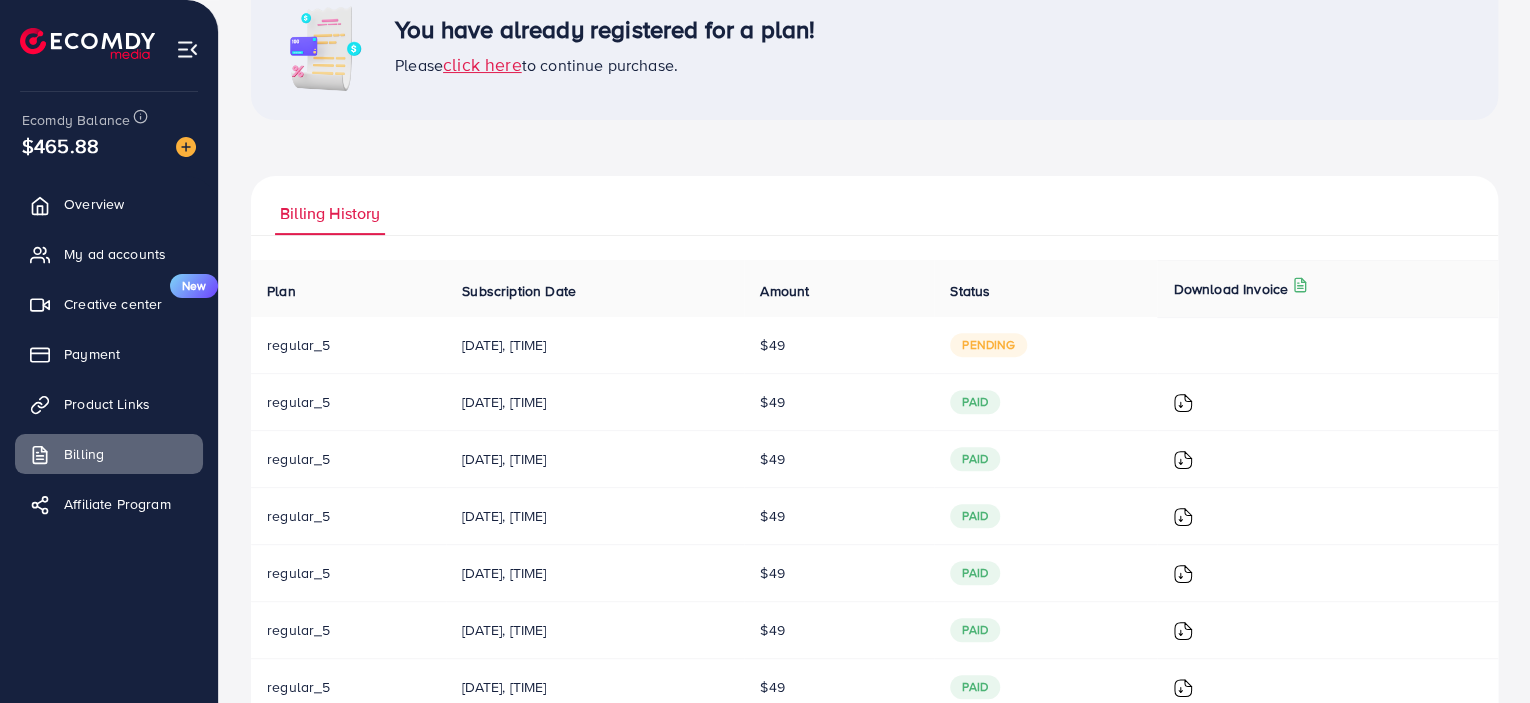 click on "$49" at bounding box center [839, 345] 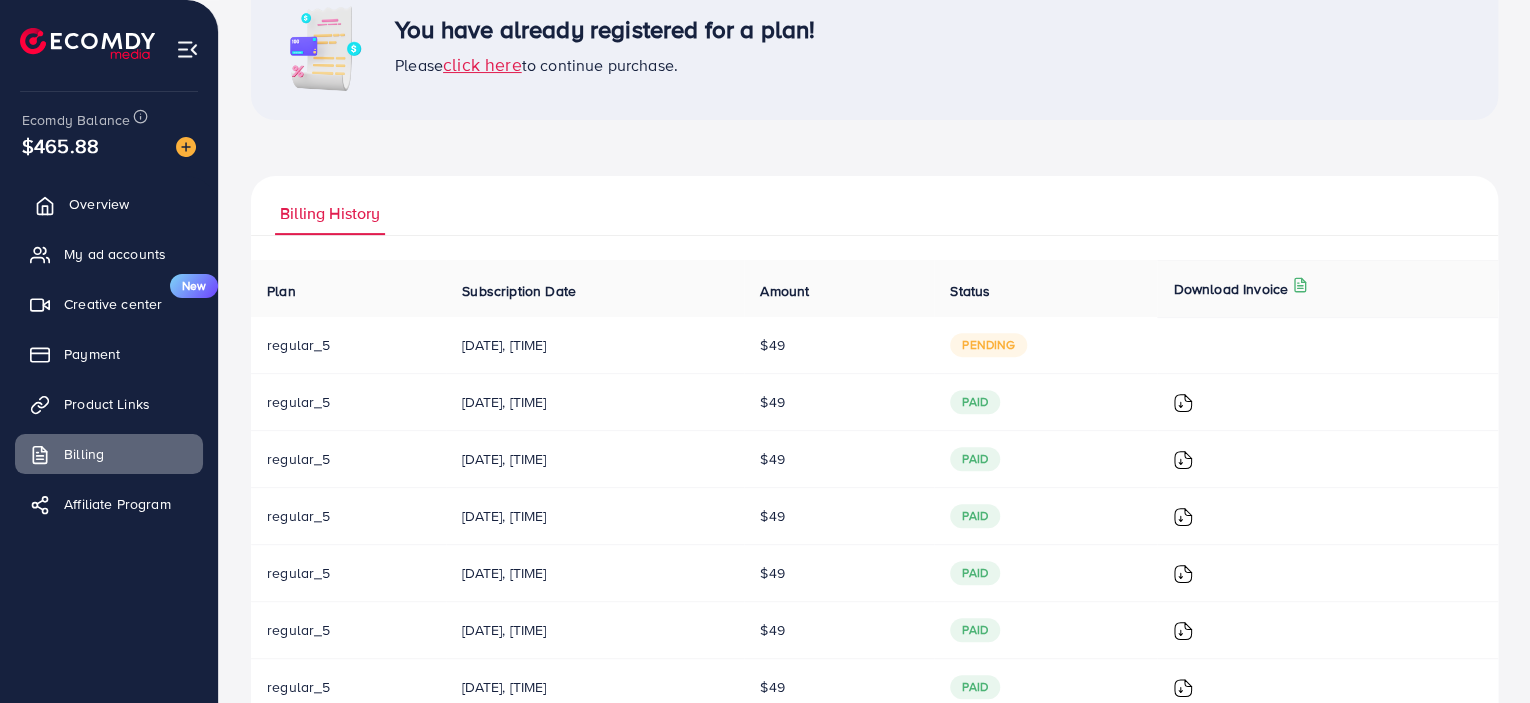 click on "Overview" at bounding box center (109, 204) 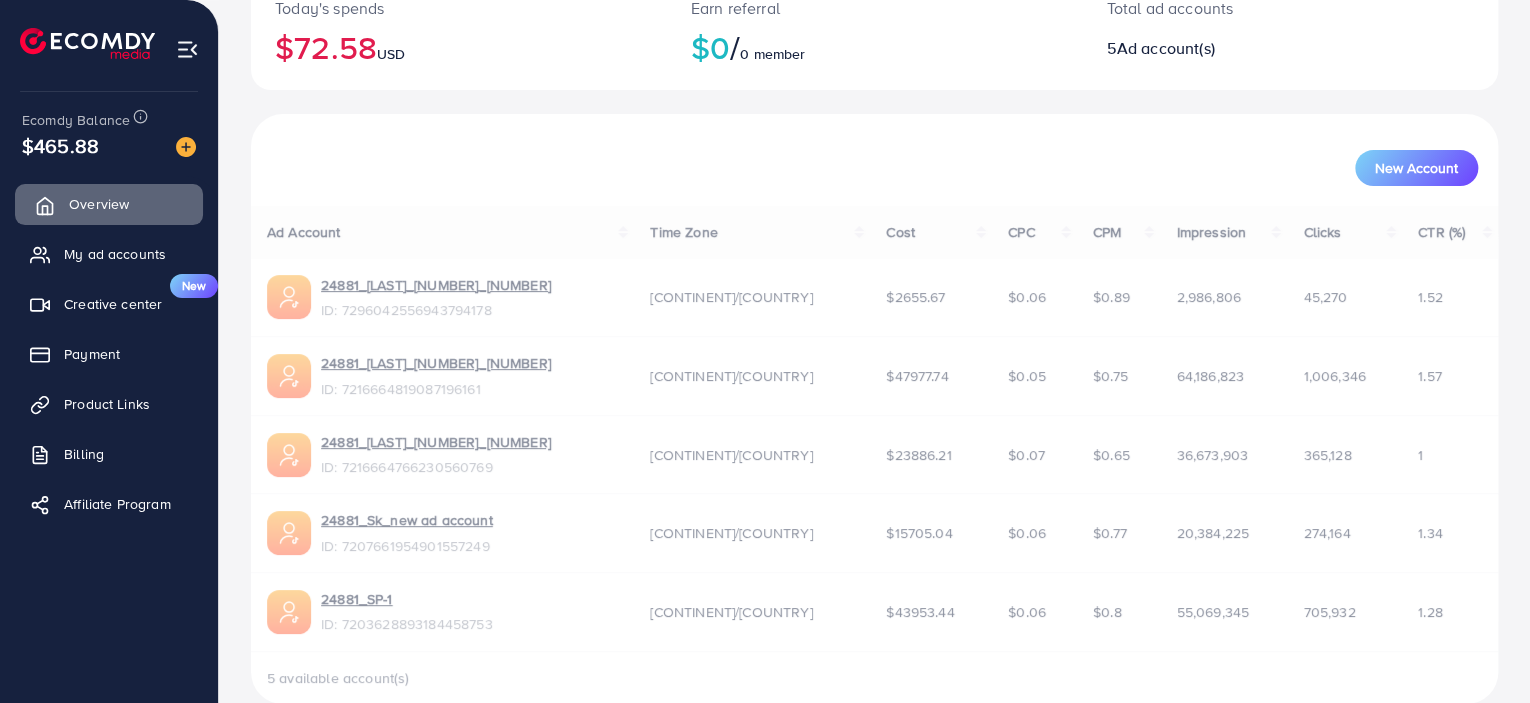 scroll, scrollTop: 0, scrollLeft: 0, axis: both 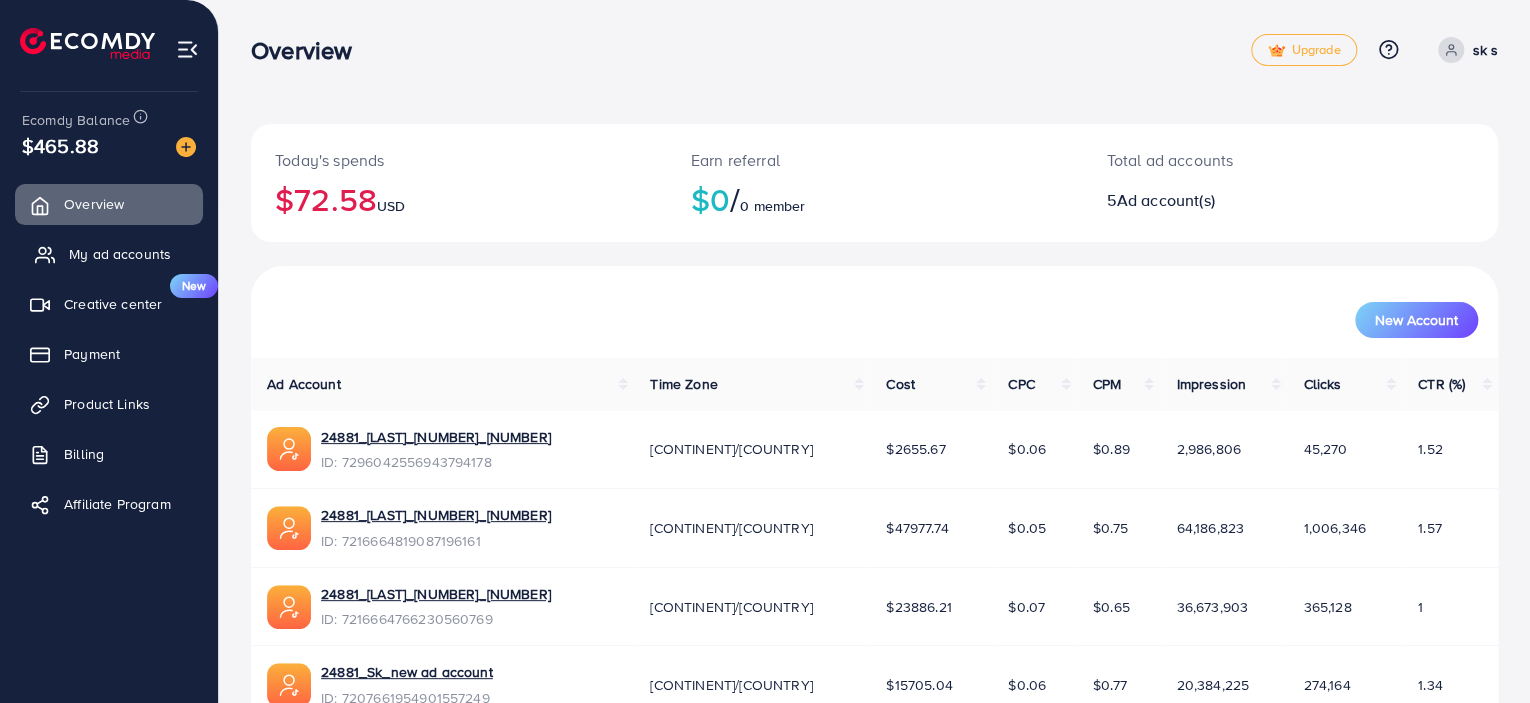 click on "My ad accounts" at bounding box center [120, 254] 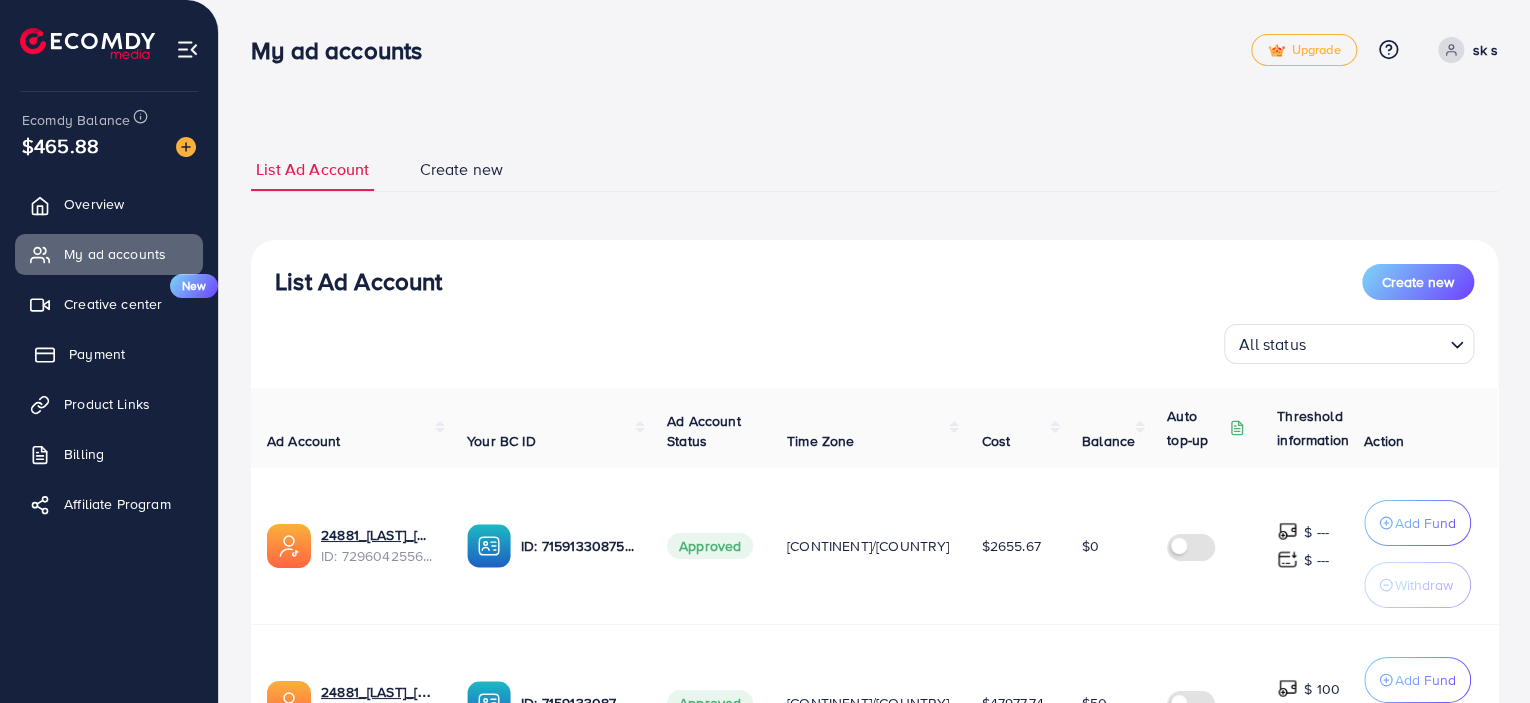 click on "Payment" at bounding box center [97, 354] 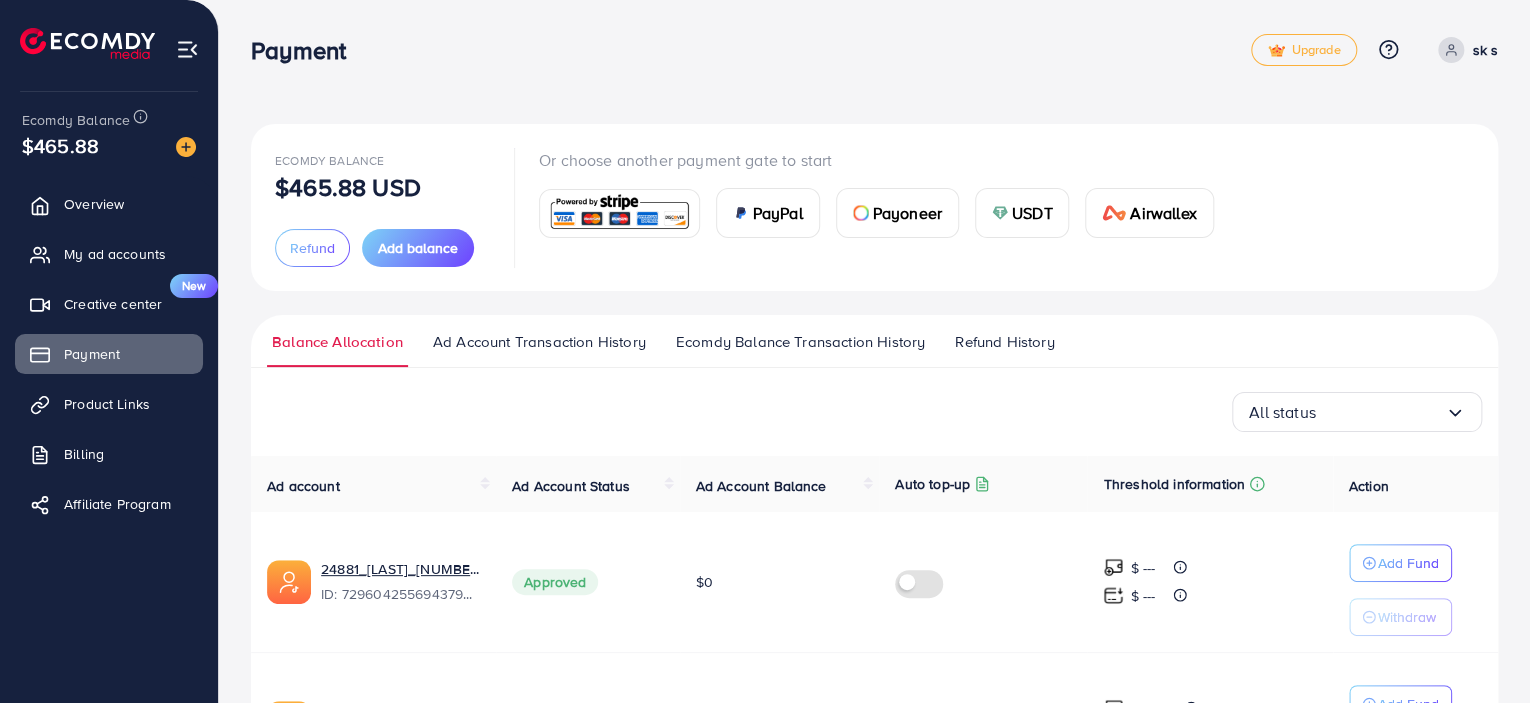 click 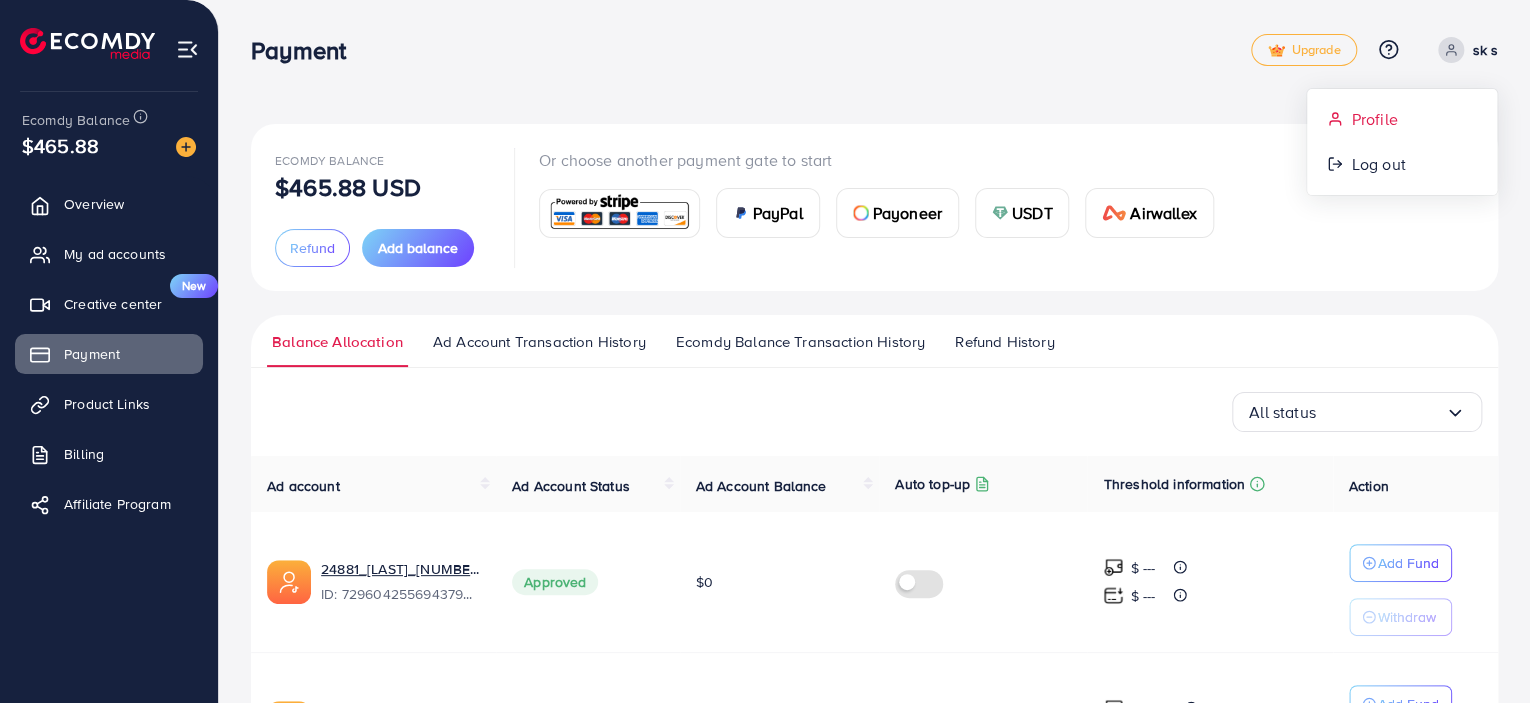 click on "Profile" at bounding box center (1374, 119) 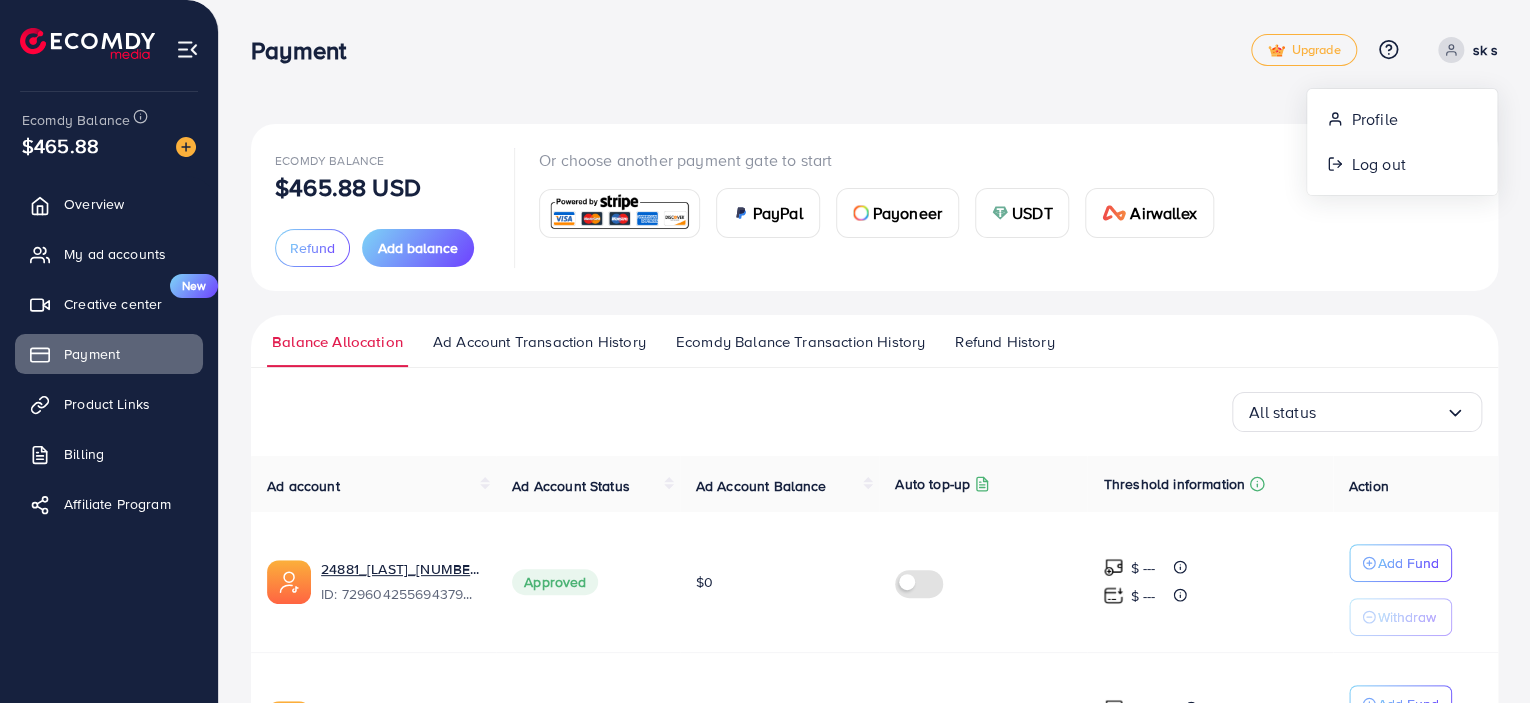 select on "*******" 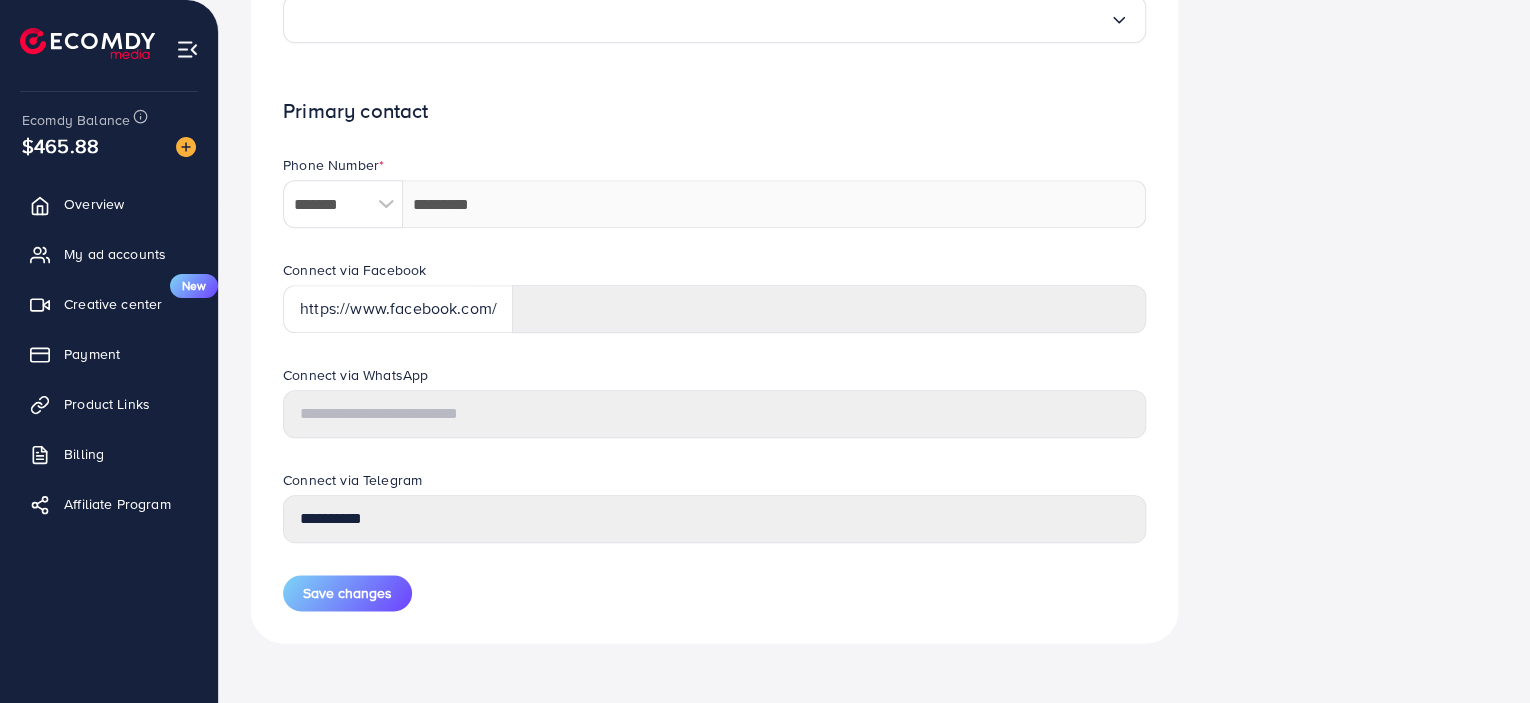 scroll, scrollTop: 876, scrollLeft: 0, axis: vertical 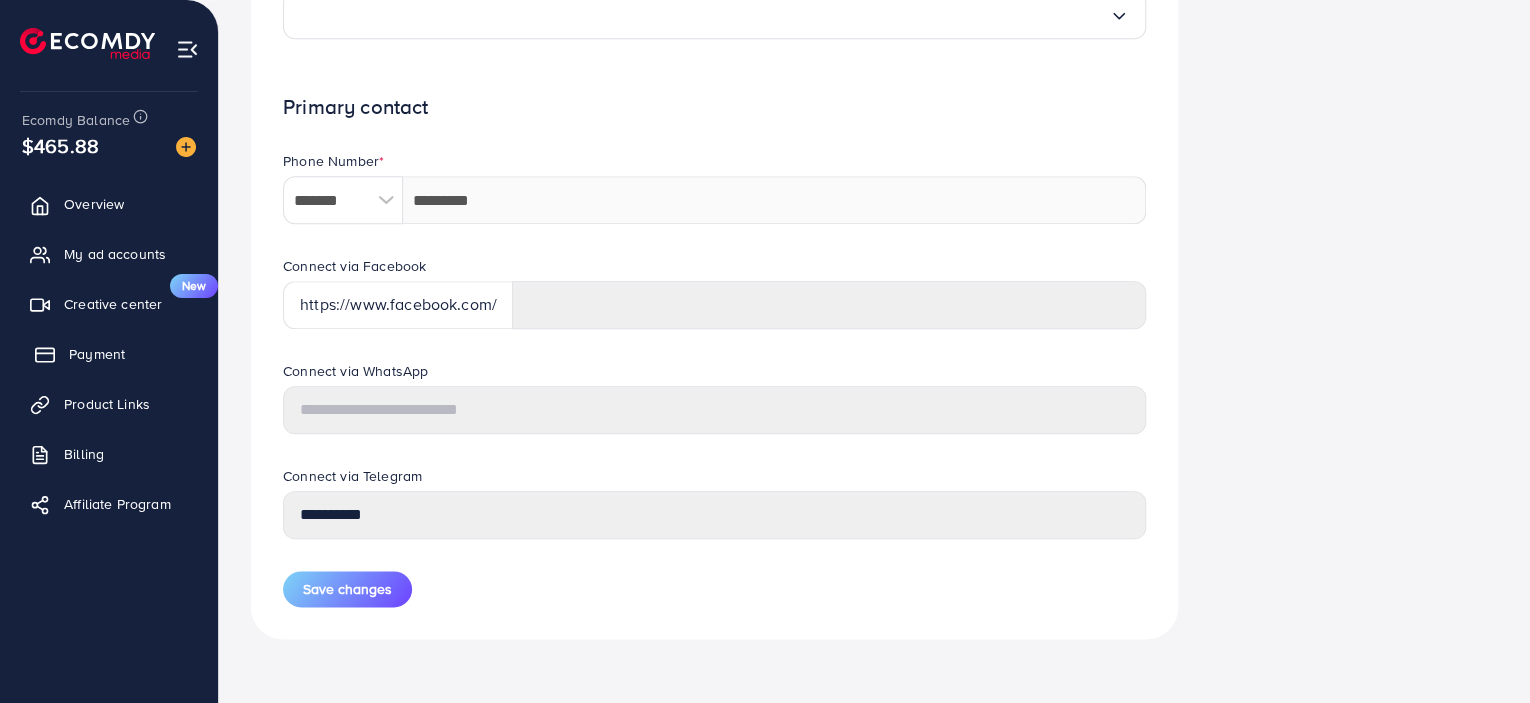 click on "Payment" at bounding box center (97, 354) 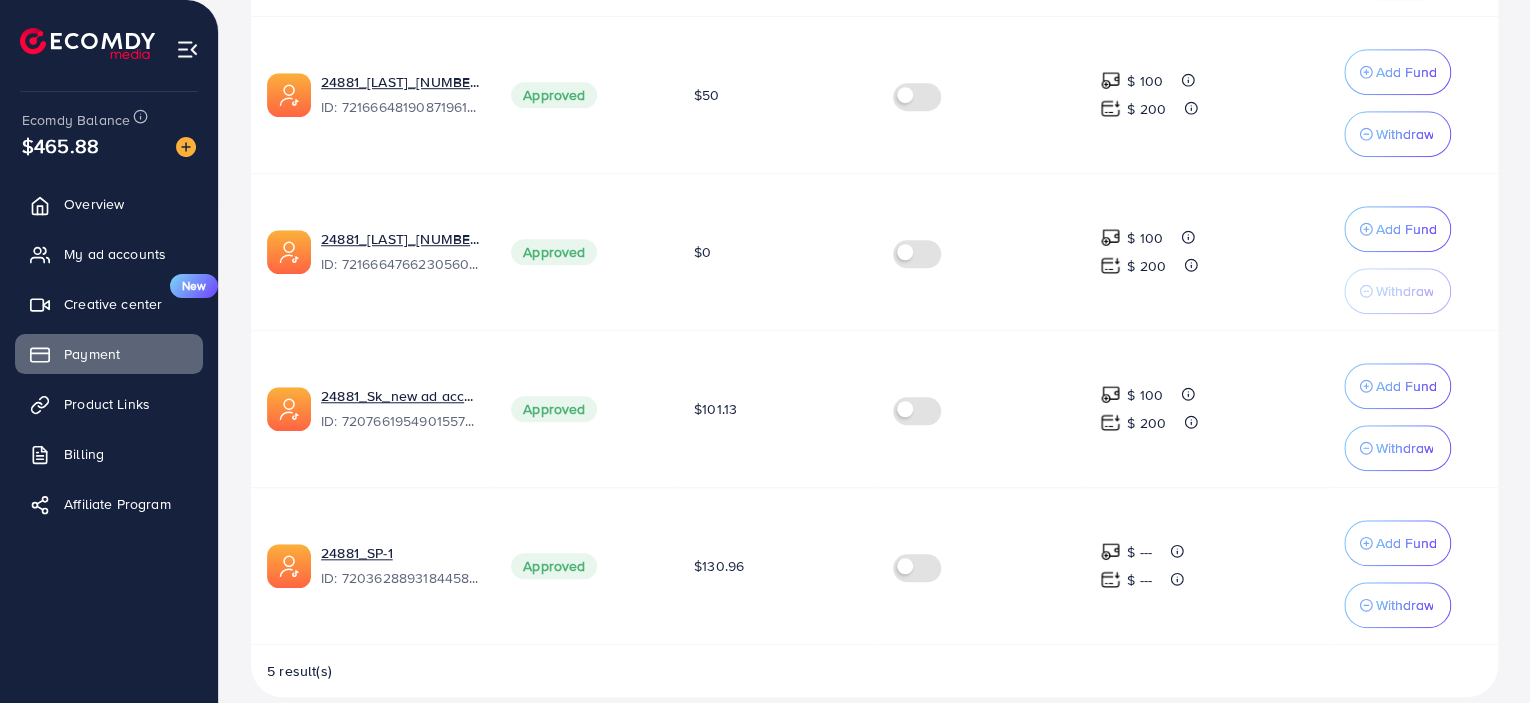 scroll, scrollTop: 672, scrollLeft: 0, axis: vertical 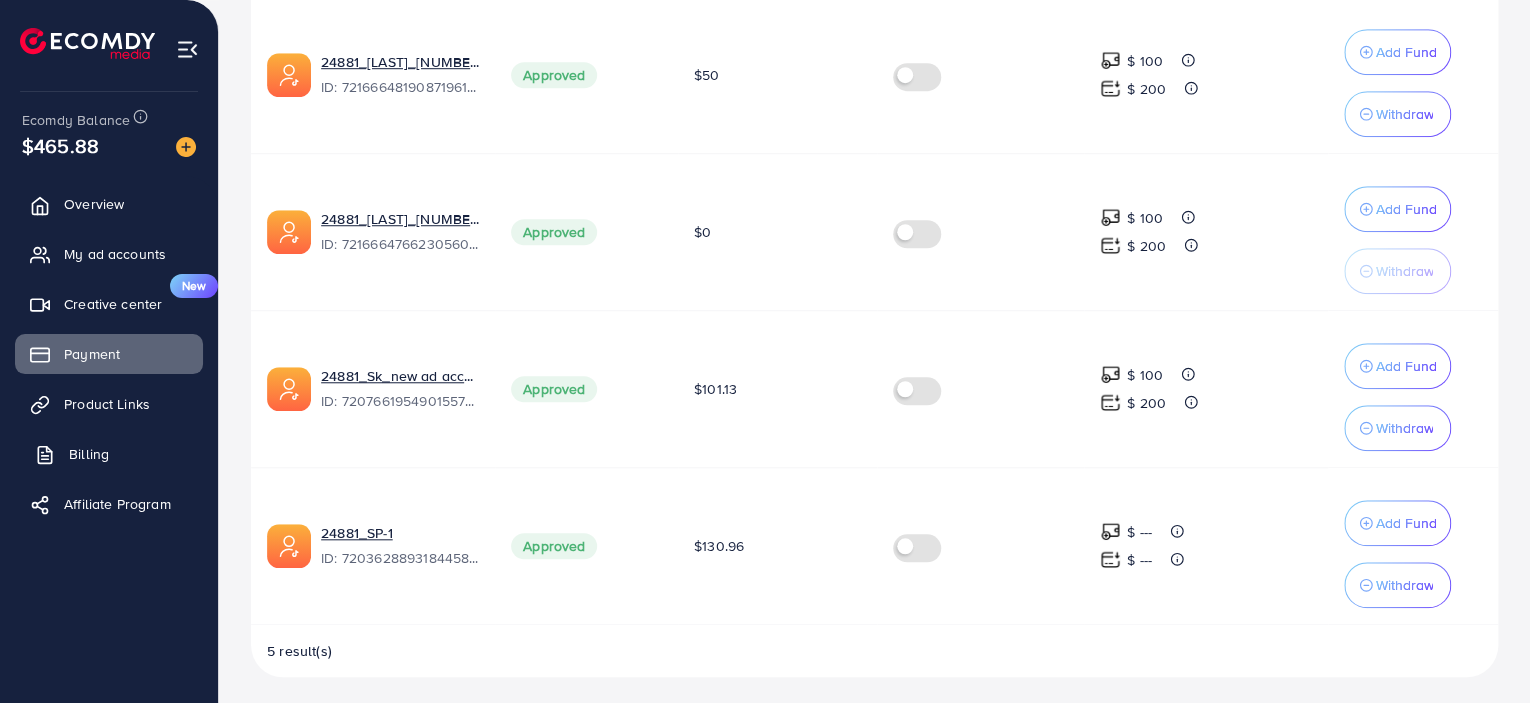 click on "Billing" at bounding box center [89, 454] 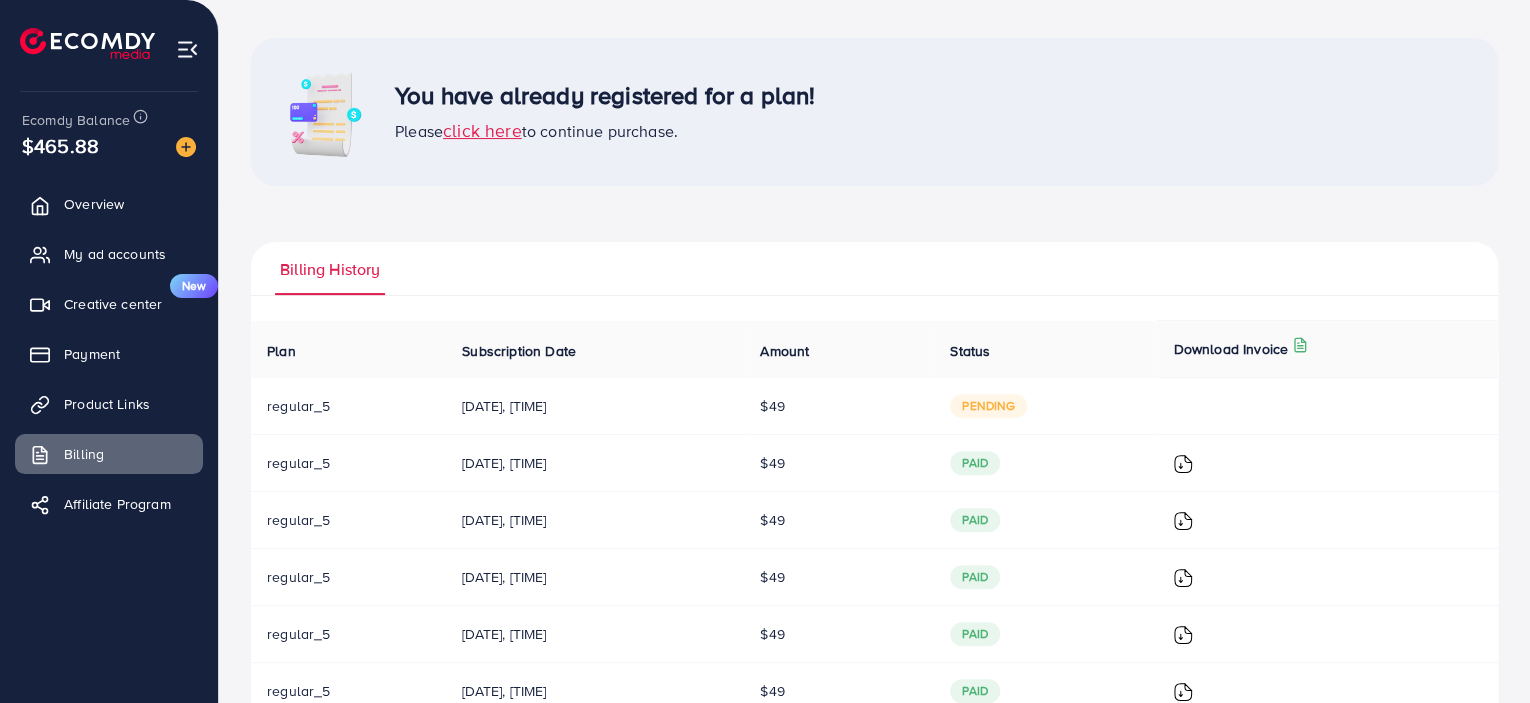 scroll, scrollTop: 0, scrollLeft: 0, axis: both 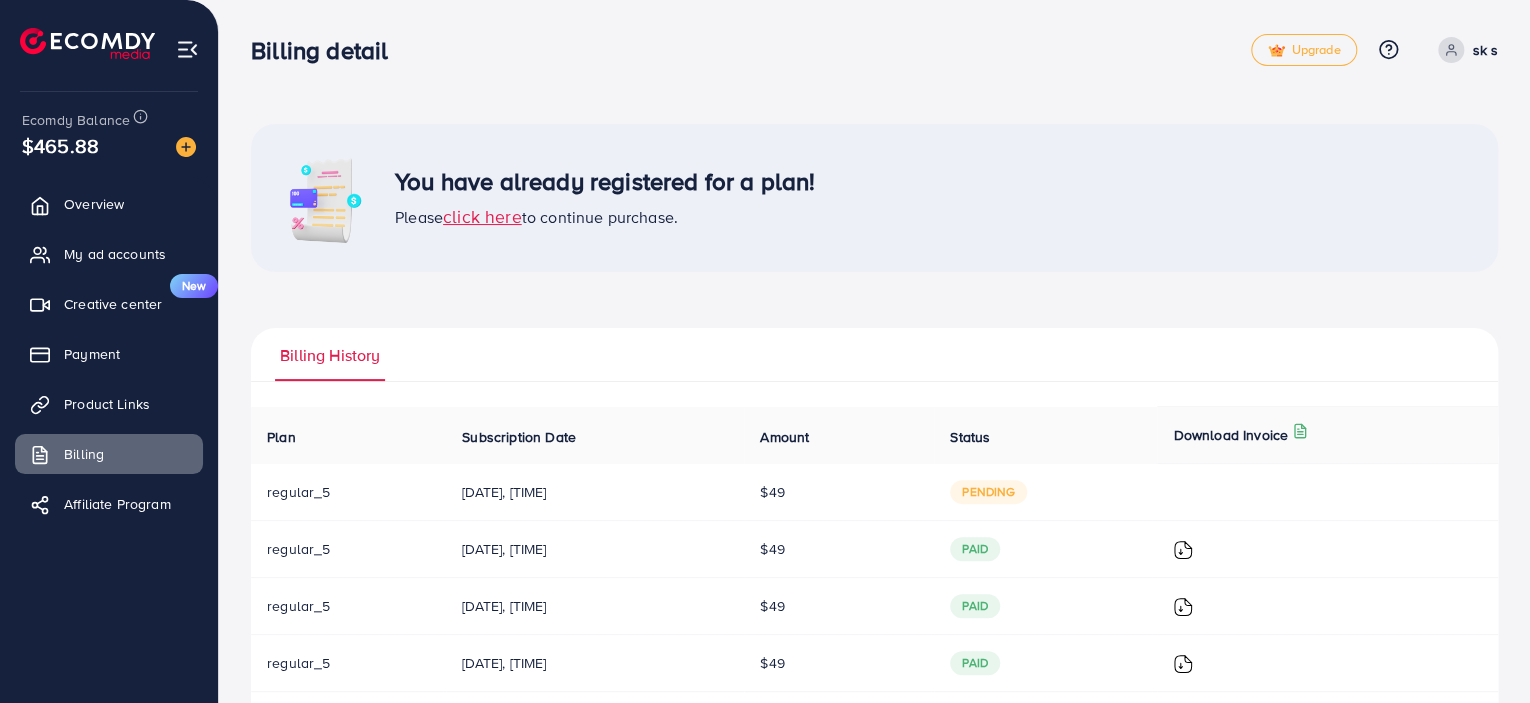 click on "click here" at bounding box center (482, 216) 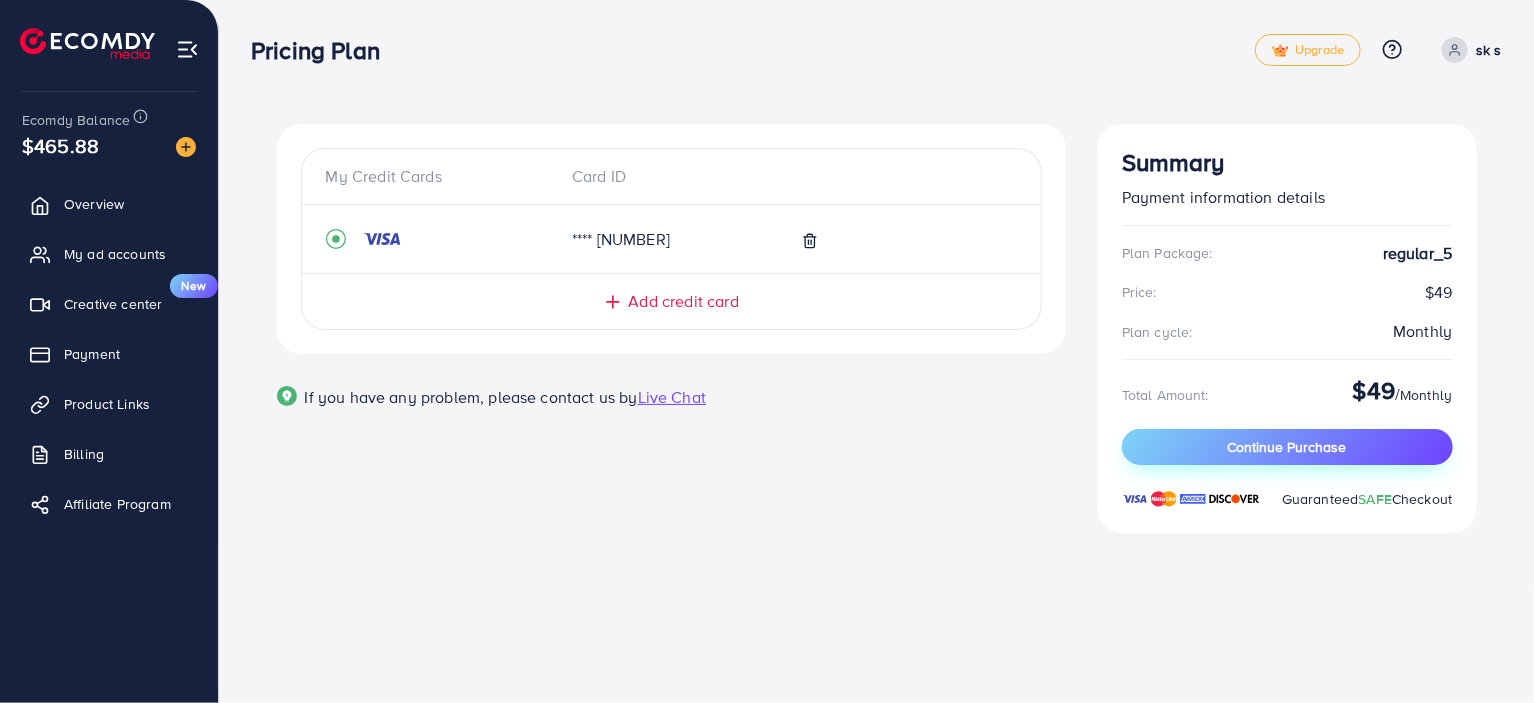 click on "Continue Purchase" at bounding box center (1287, 447) 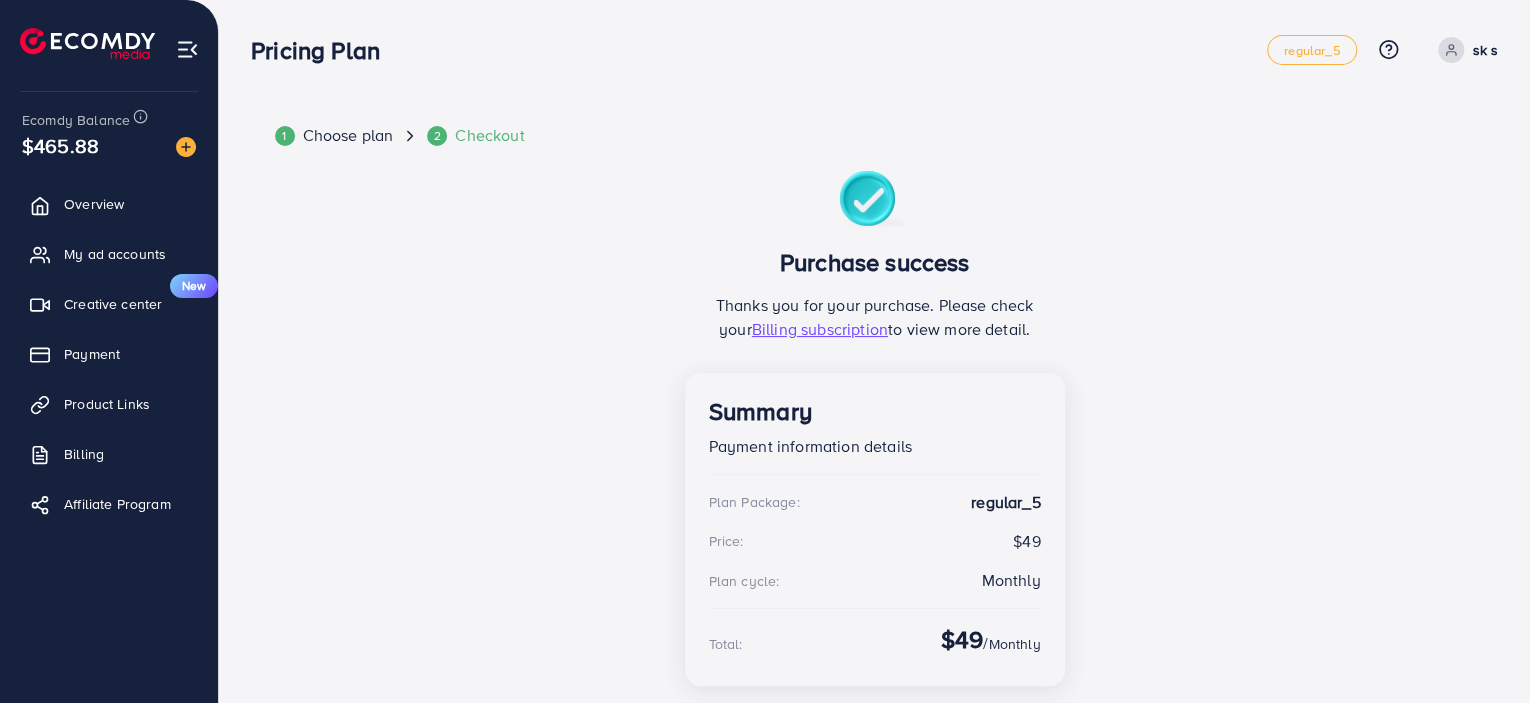 click on "1  Choose plan  2  Checkout  Purchase success  Thanks you for your purchase. Please check your   Billing subscription   to view more detail.  Summary  Payment information details   Plan Package:   regular_5   Price:   $49   Plan cycle:   Monthly   Total:   $49   /  Monthly  Add fund to balance  *You can download the invoice   here" at bounding box center (875, 455) 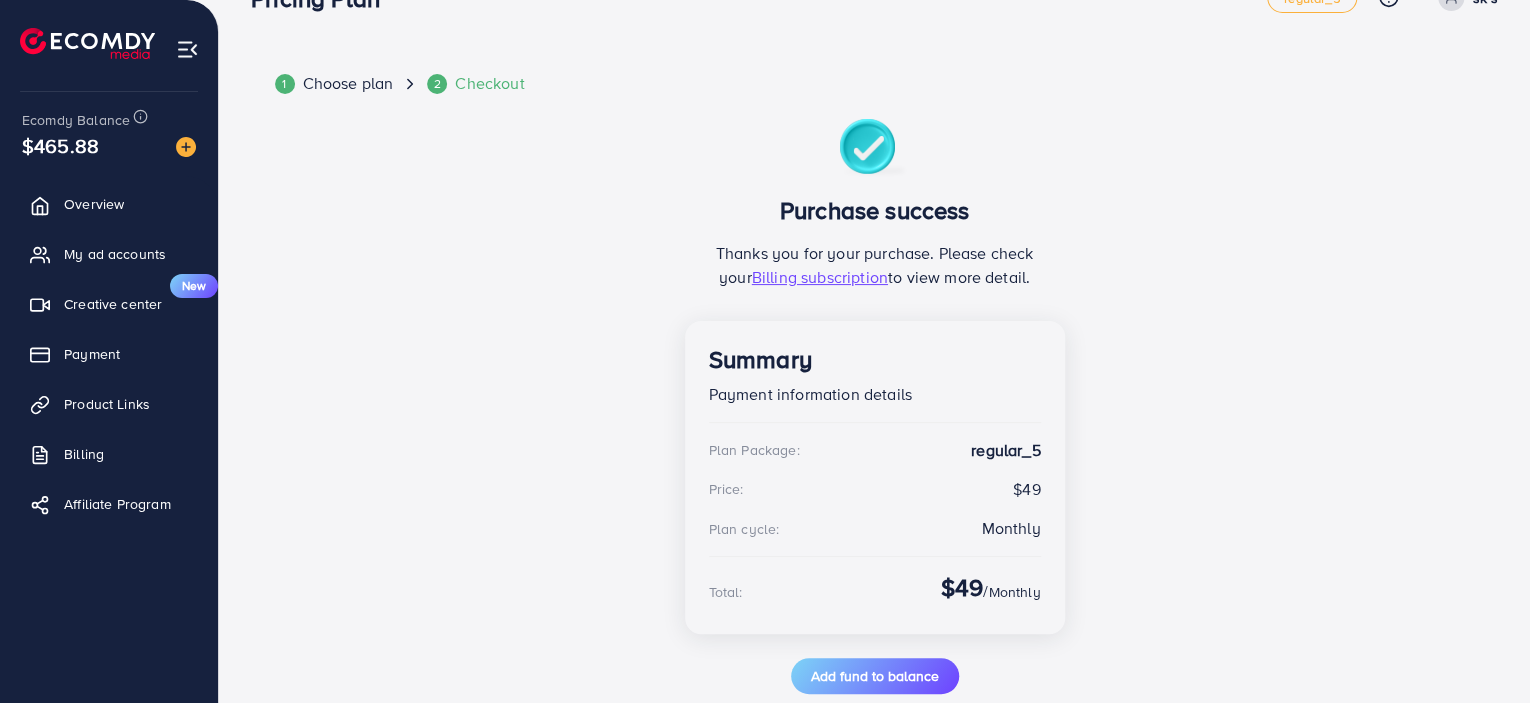 scroll, scrollTop: 0, scrollLeft: 0, axis: both 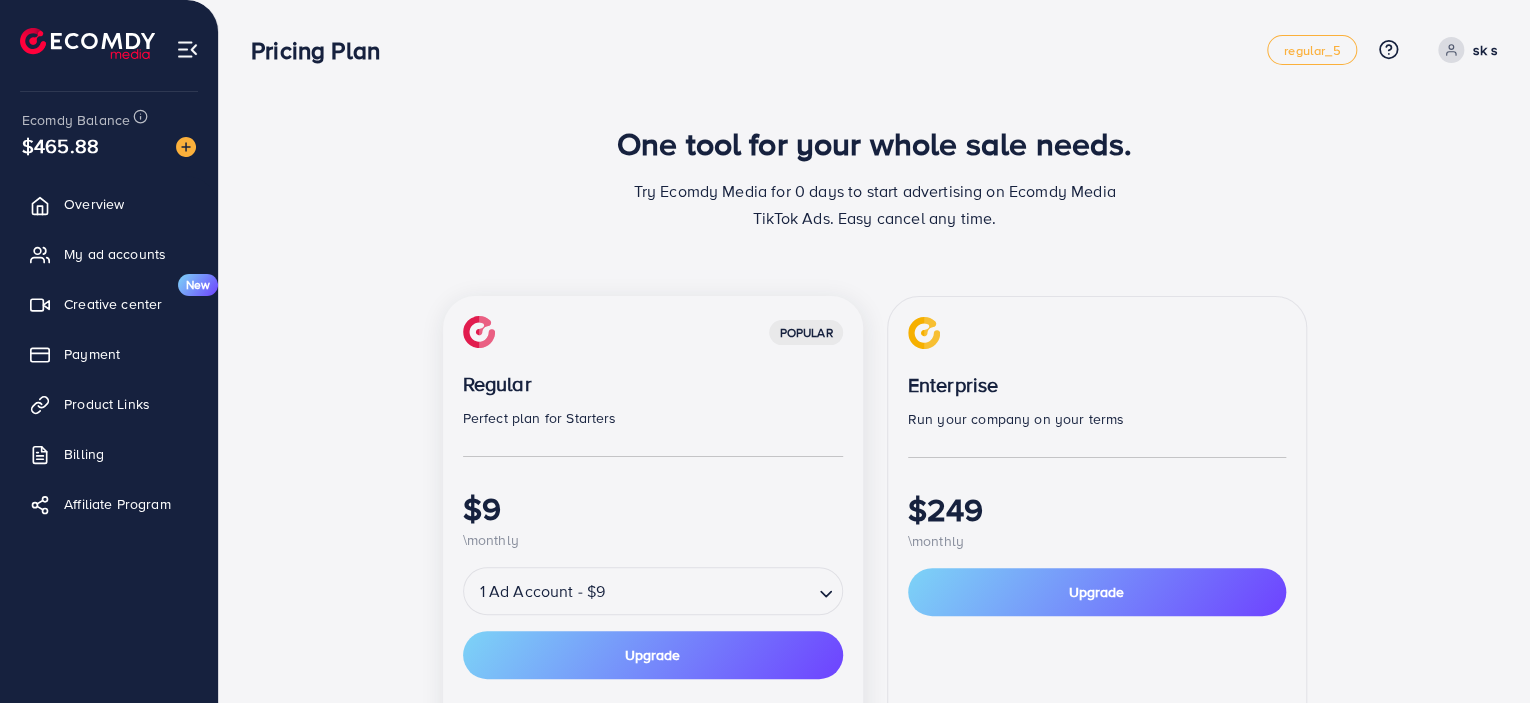 click on "popular   Regular   Perfect plan for Starters   $9   \monthly
1 Ad Account - $9
Loading...      Upgrade   What’s included:   Maximum manage 1 ads account   Unlimited spending   14 days trial   Payment method   Credit Card   PayPal   Payoneer   USDT   Airwallex   Enterprise   Run your company on your terms   $249  \monthly  Upgrade   What’s included:  Maximum manage 50 ads account Unlimited spending  Payment method   Credit Card   PayPal   Payoneer   USDT   Airwallex" at bounding box center (875, 710) 